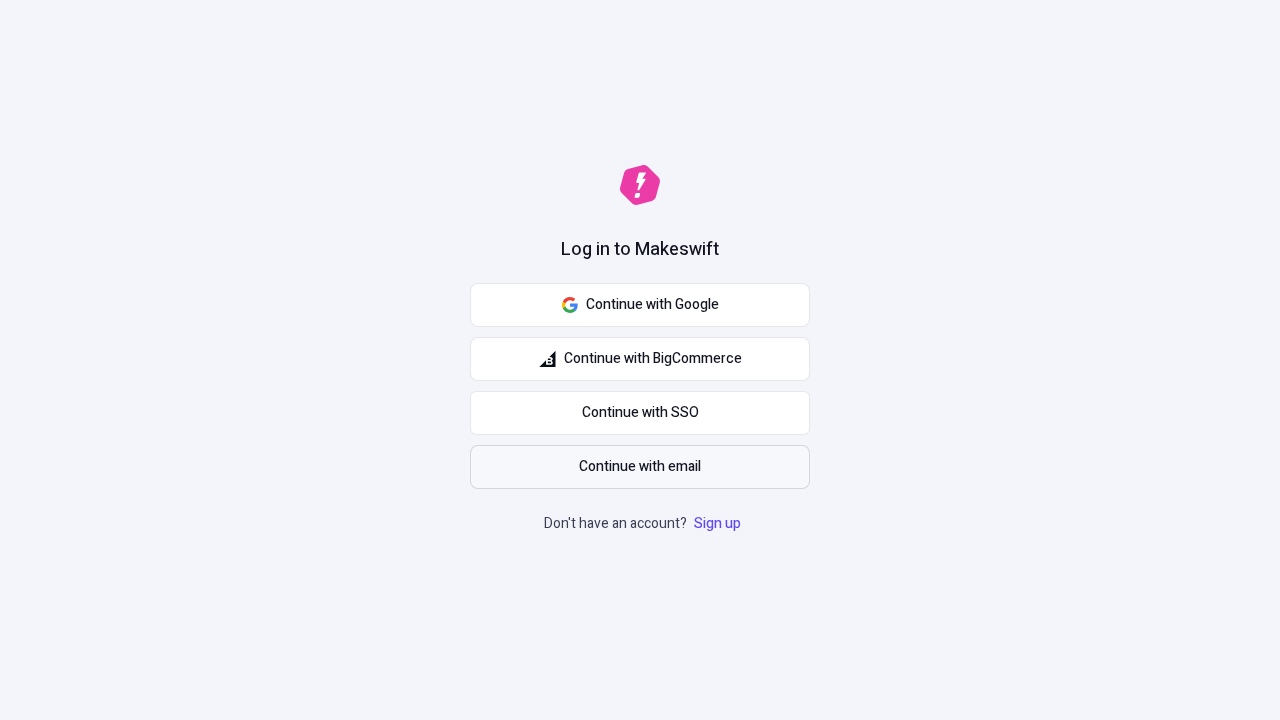 click on "Continue with email" at bounding box center [640, 467] 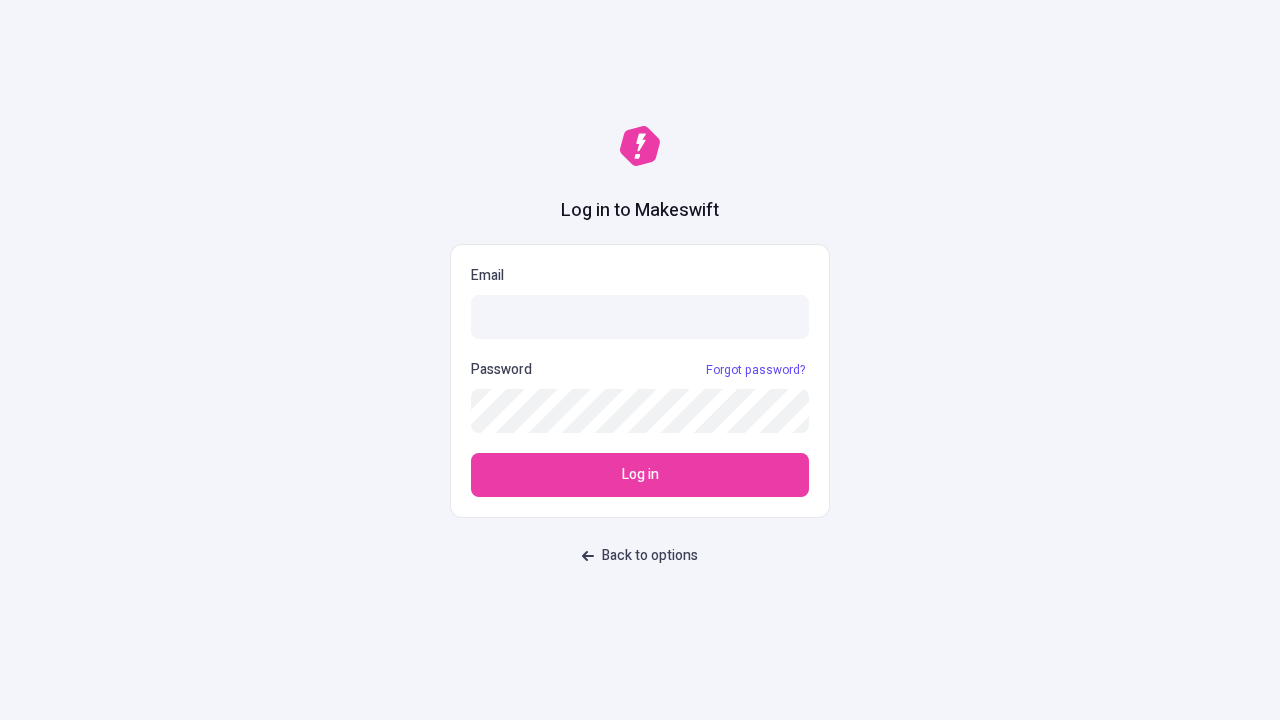 scroll, scrollTop: 0, scrollLeft: 0, axis: both 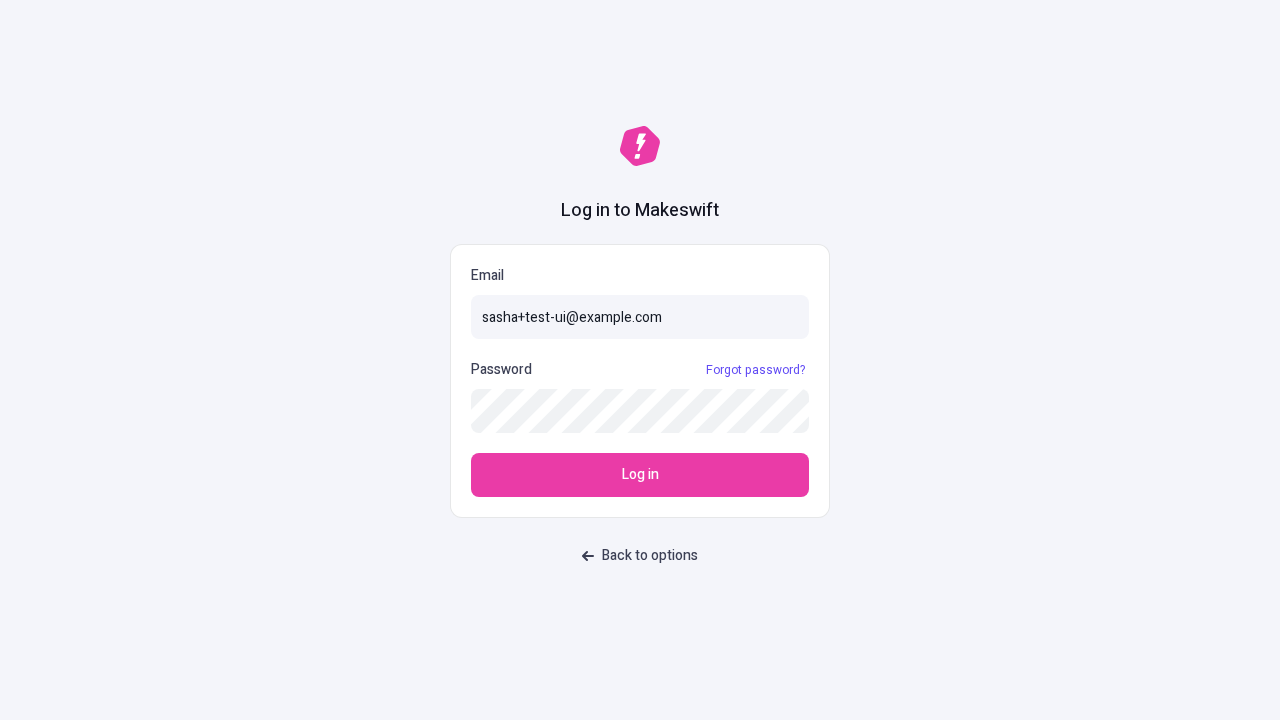 type on "sasha+test-ui@example.com" 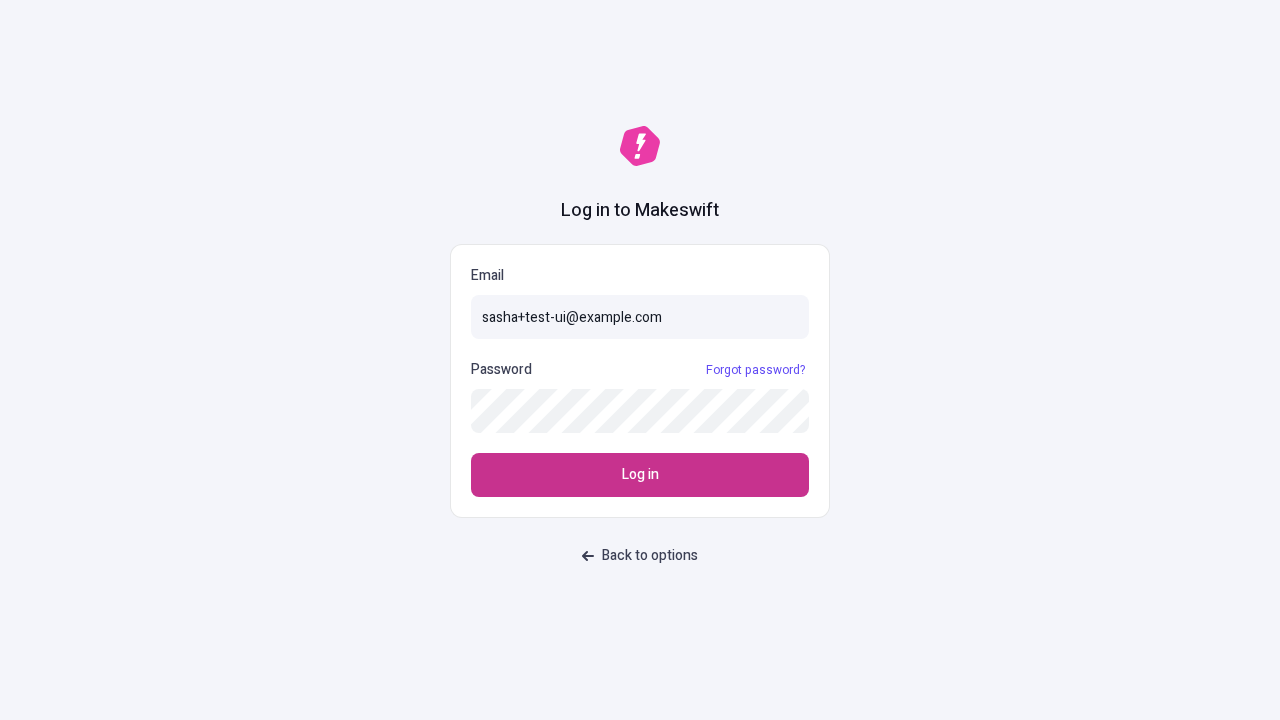 click on "Log in" at bounding box center [640, 475] 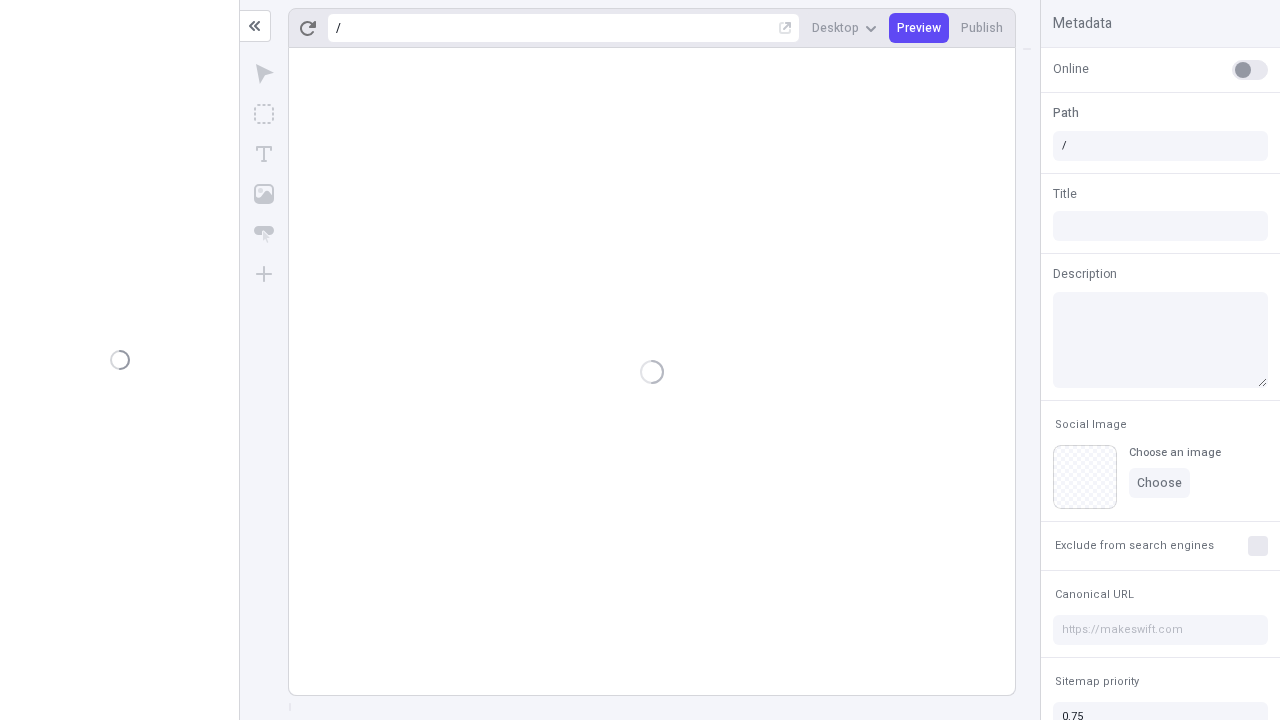 scroll, scrollTop: 0, scrollLeft: 0, axis: both 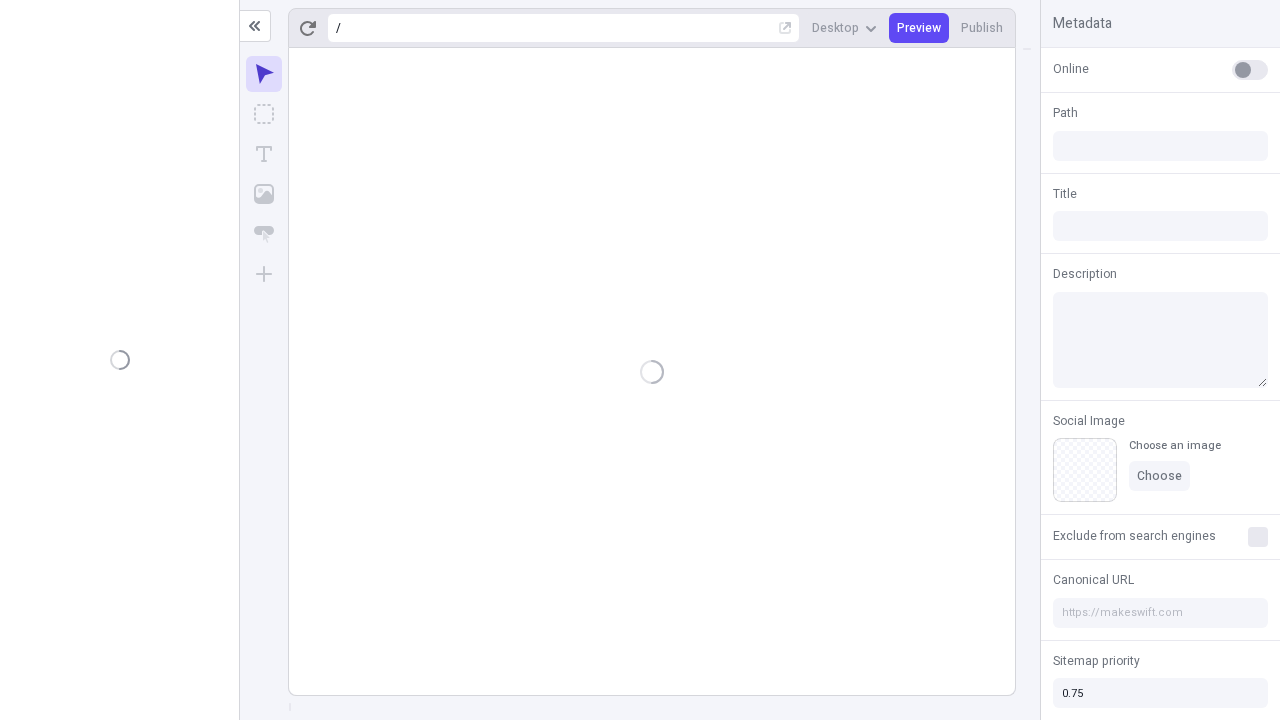 type on "/deep-link-stabilis" 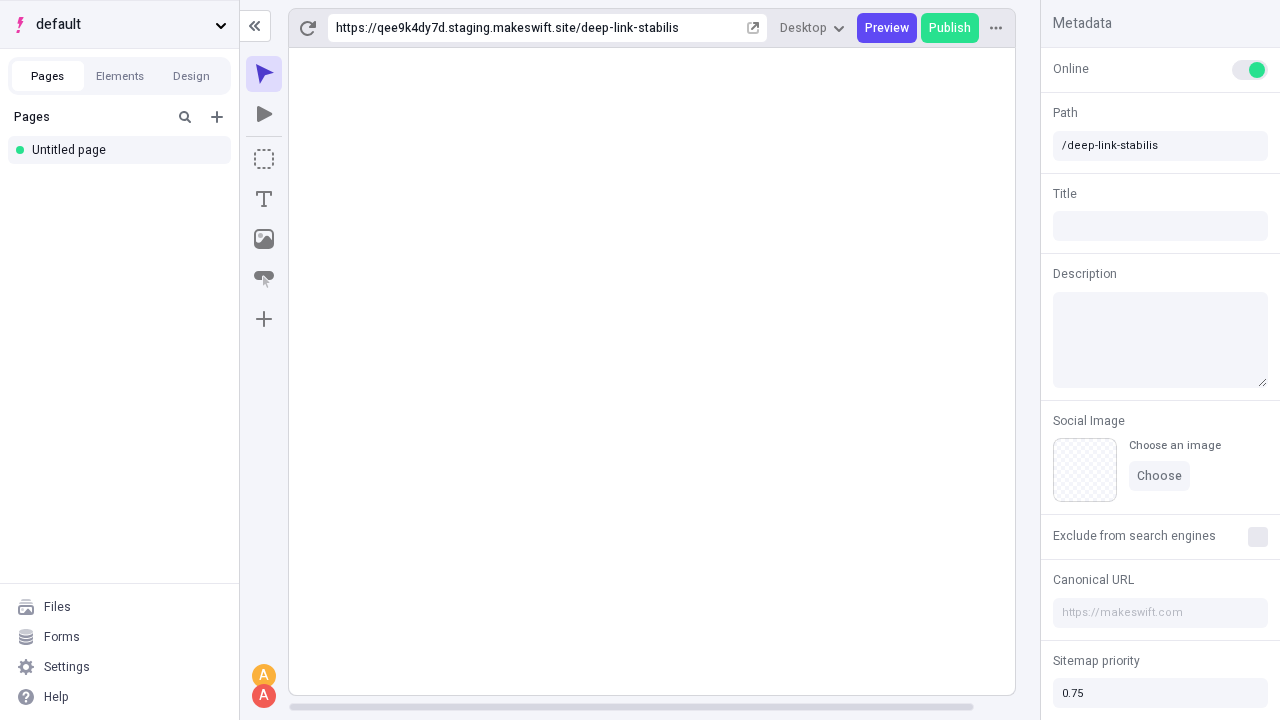 click on "default" at bounding box center (121, 25) 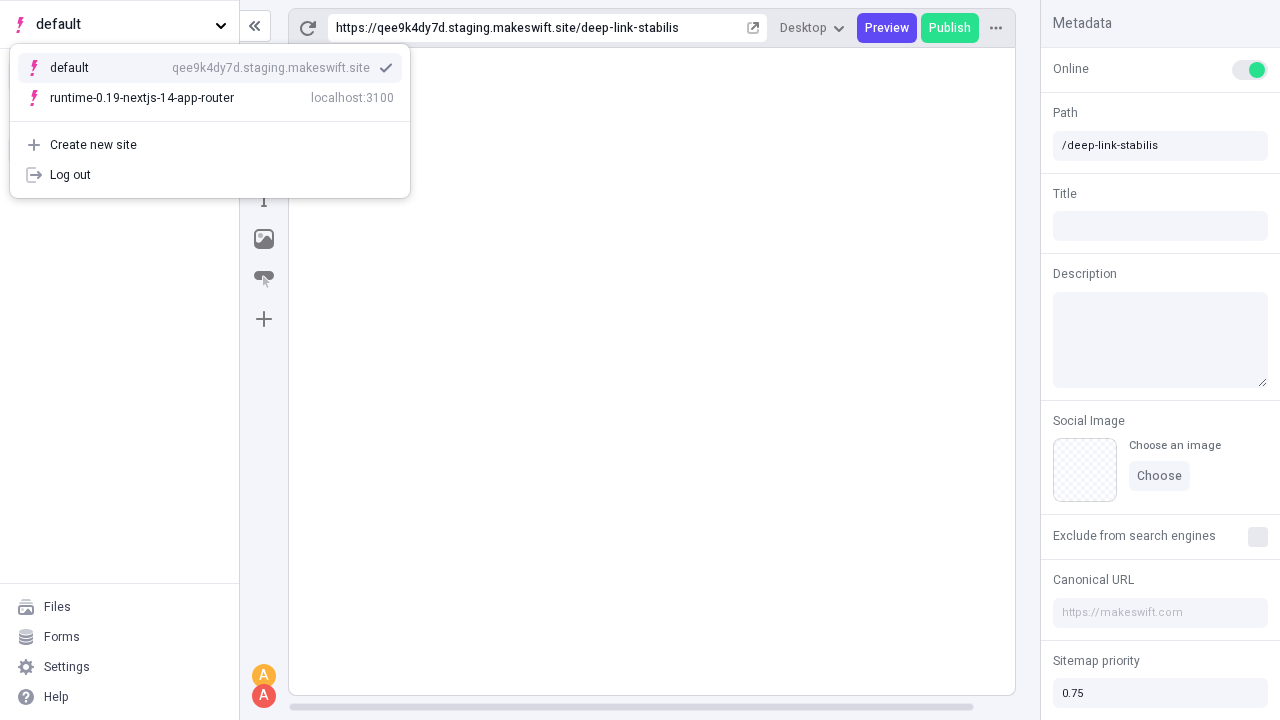 click on "Create new site" at bounding box center (222, 145) 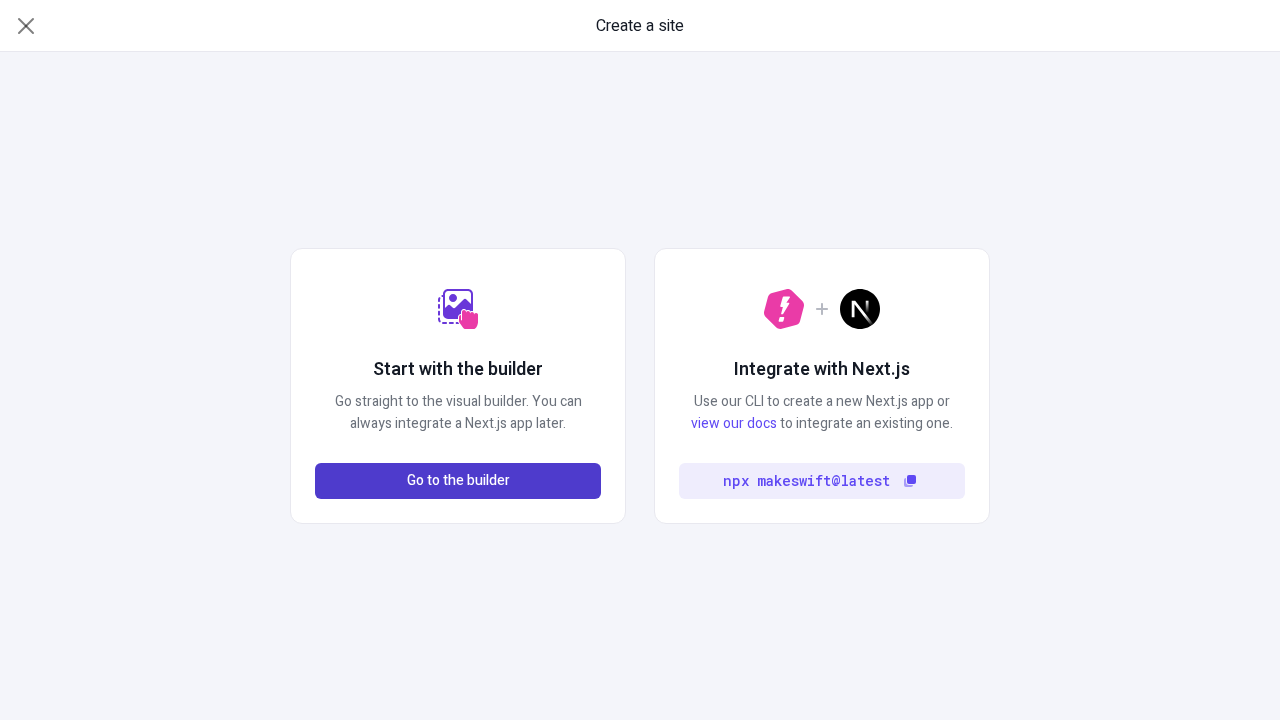 click on "Go to the builder" at bounding box center (458, 481) 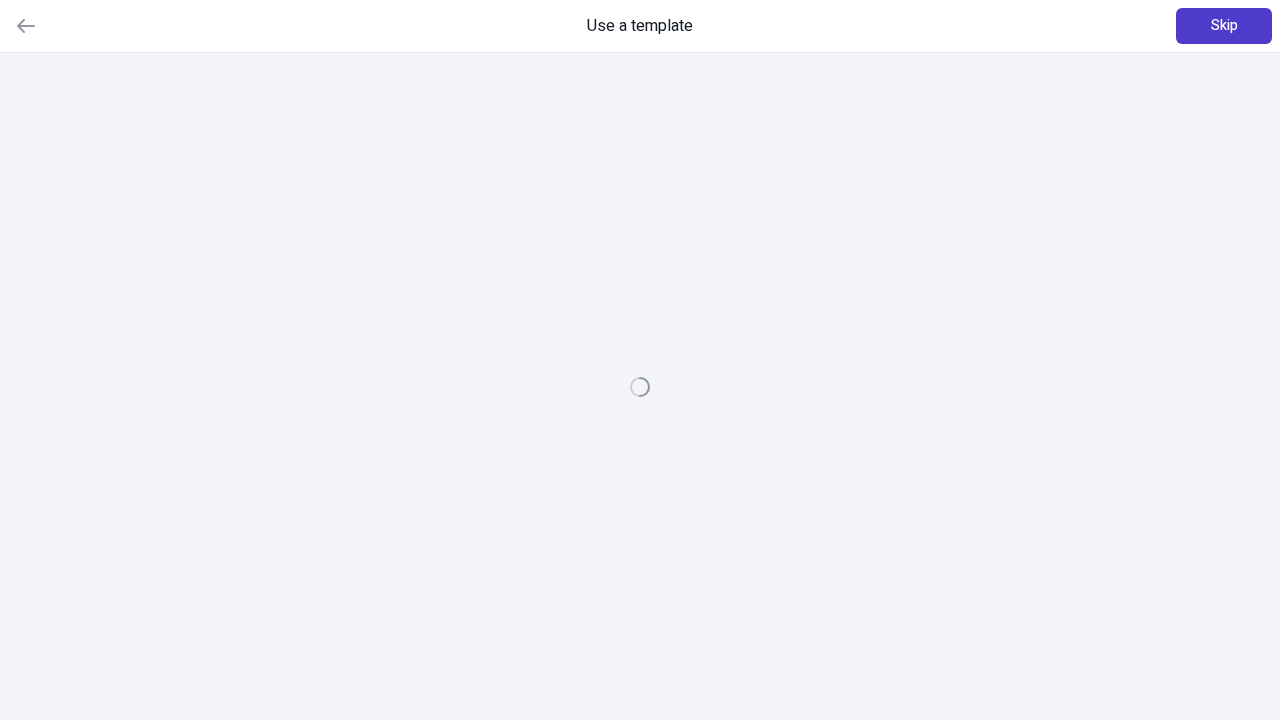 click on "Skip" at bounding box center [1224, 26] 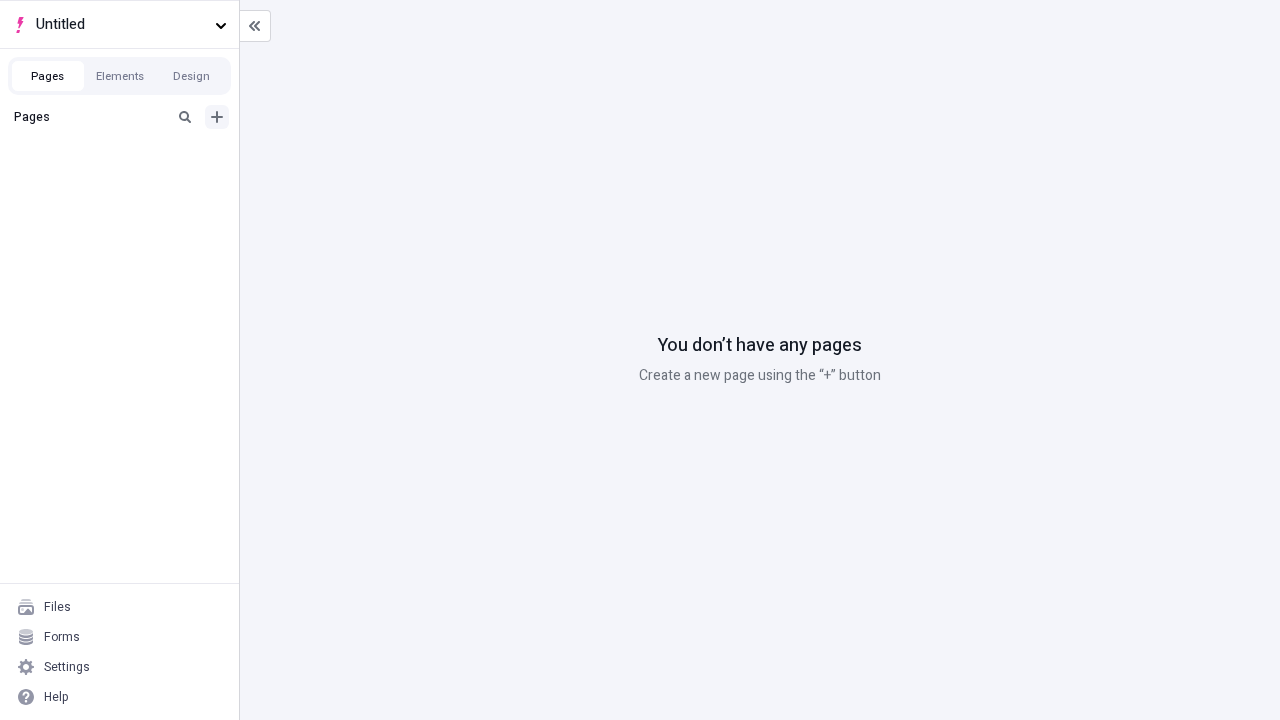 click 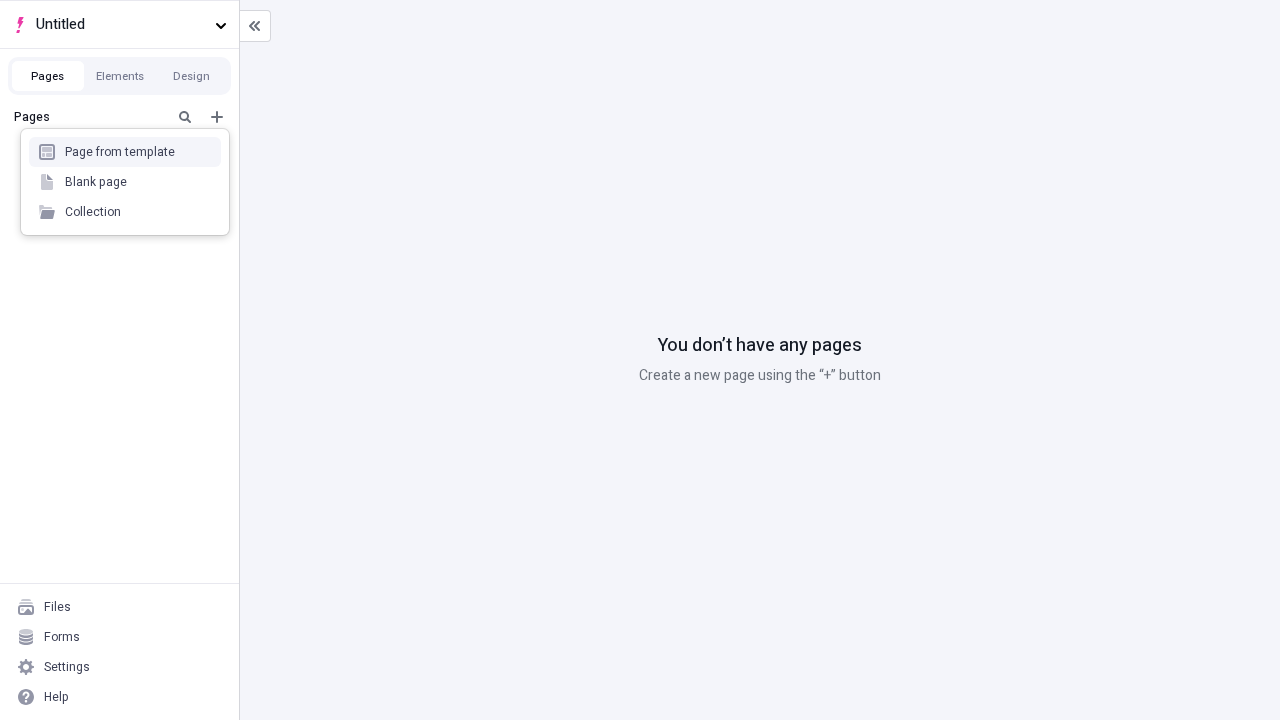 click on "Blank page" at bounding box center (125, 182) 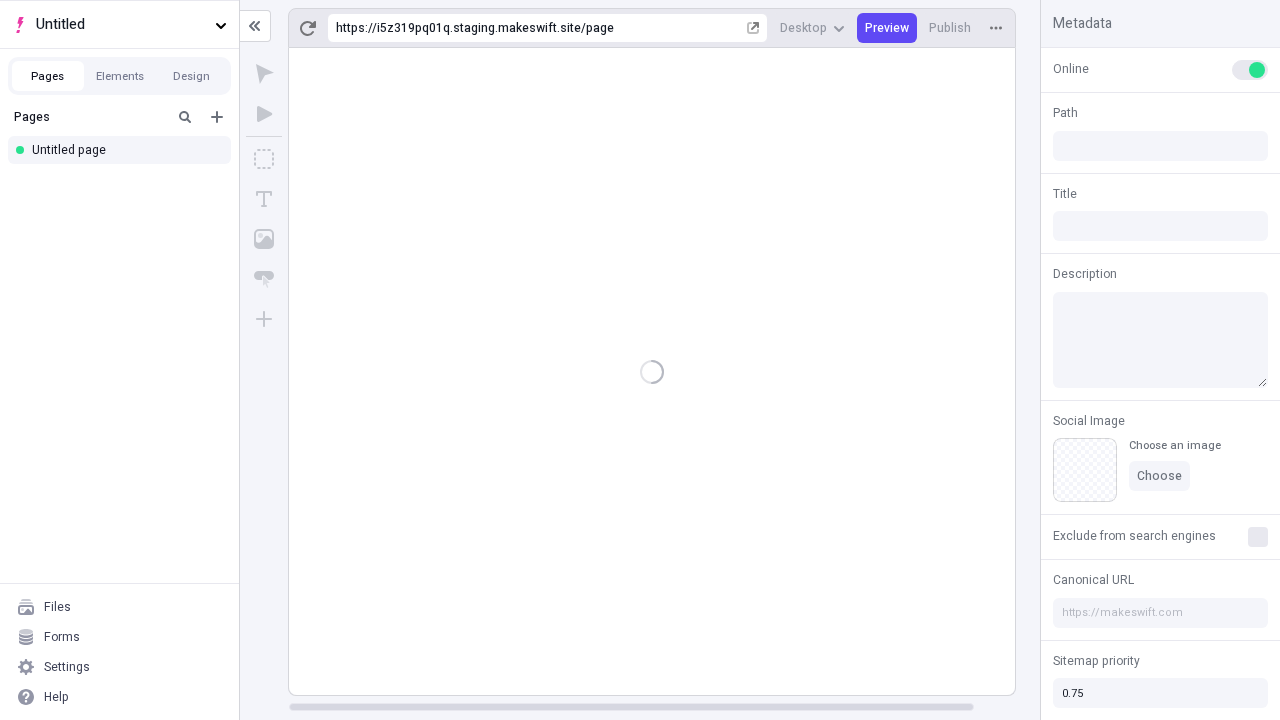 type on "/page" 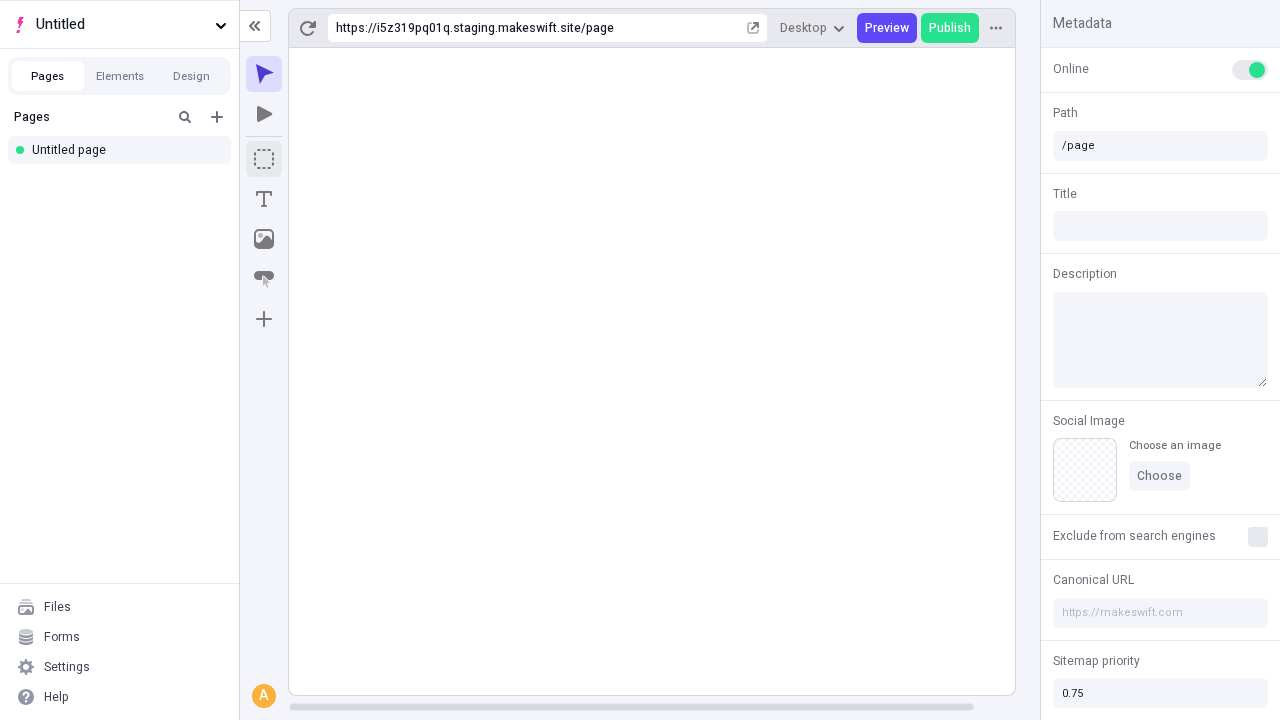 click 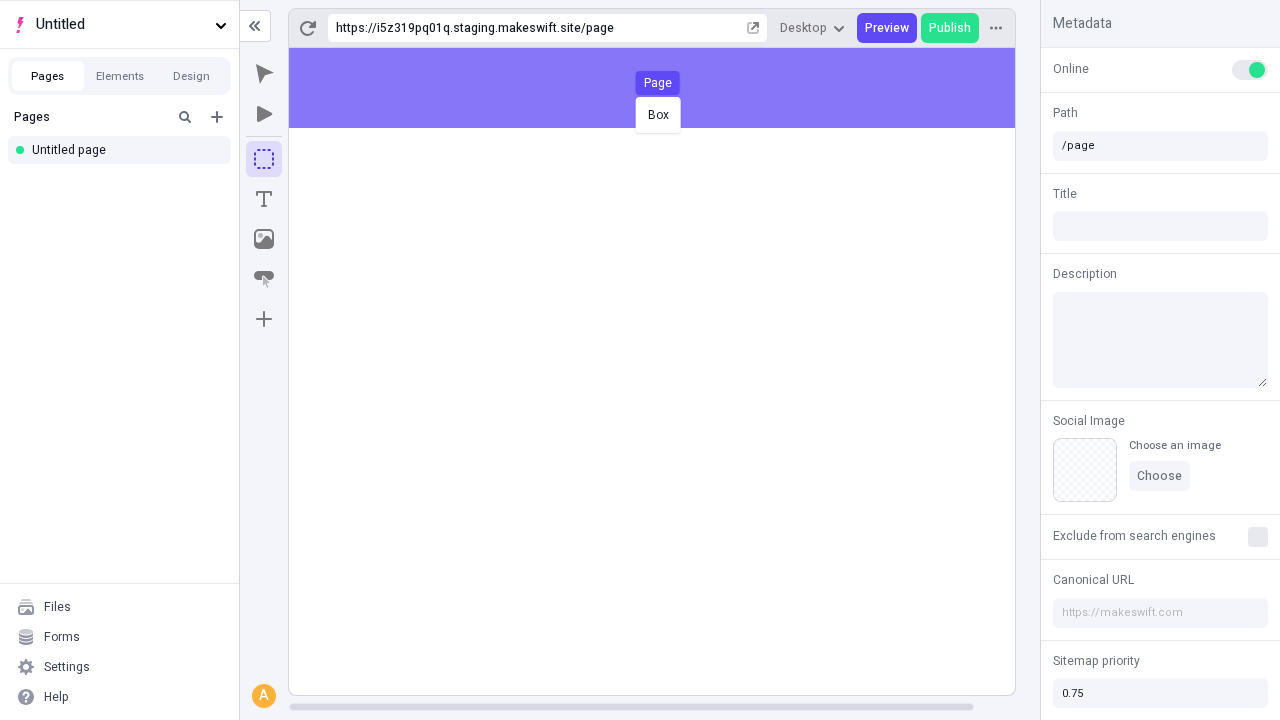 click on "Box Page" at bounding box center [640, 360] 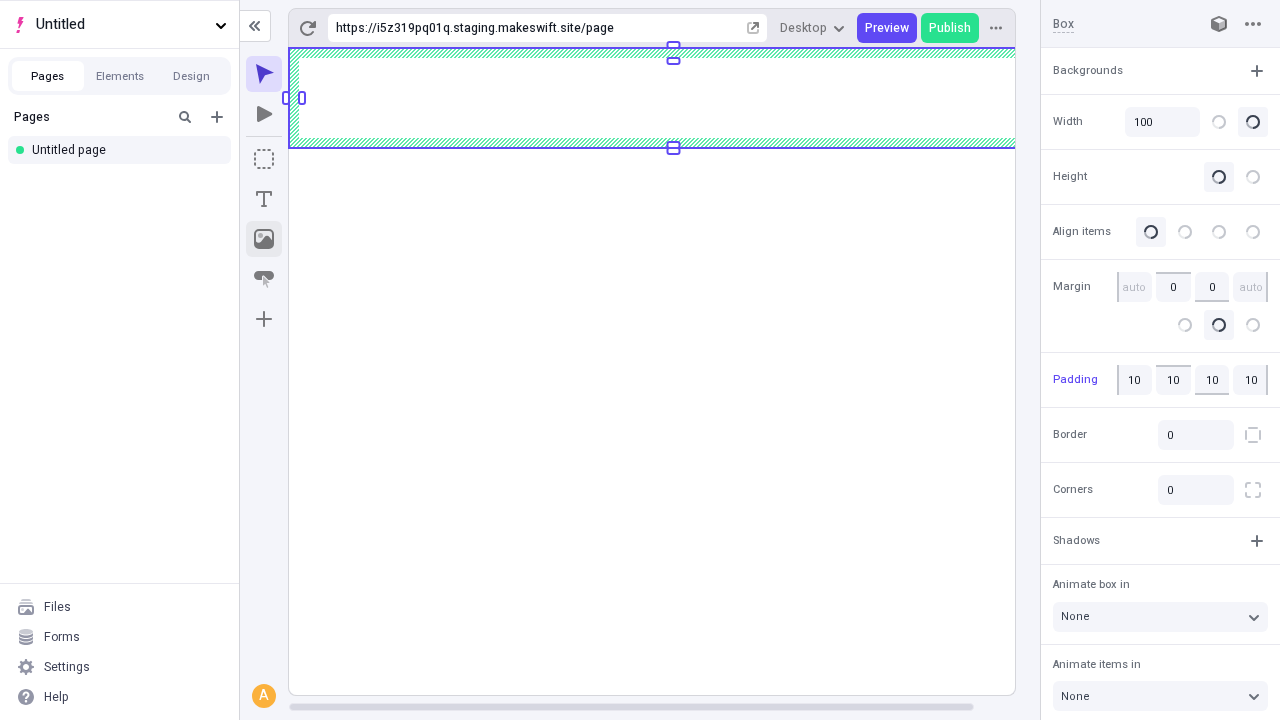 click 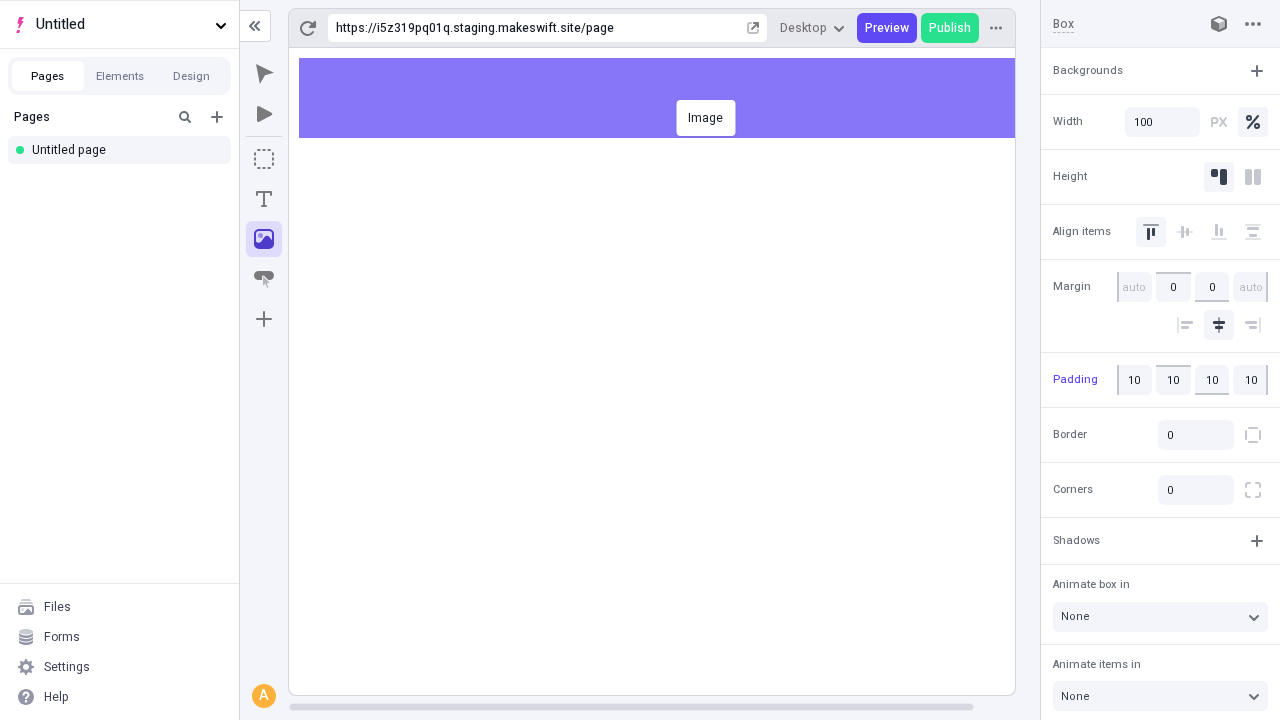 click on "Image" at bounding box center (640, 360) 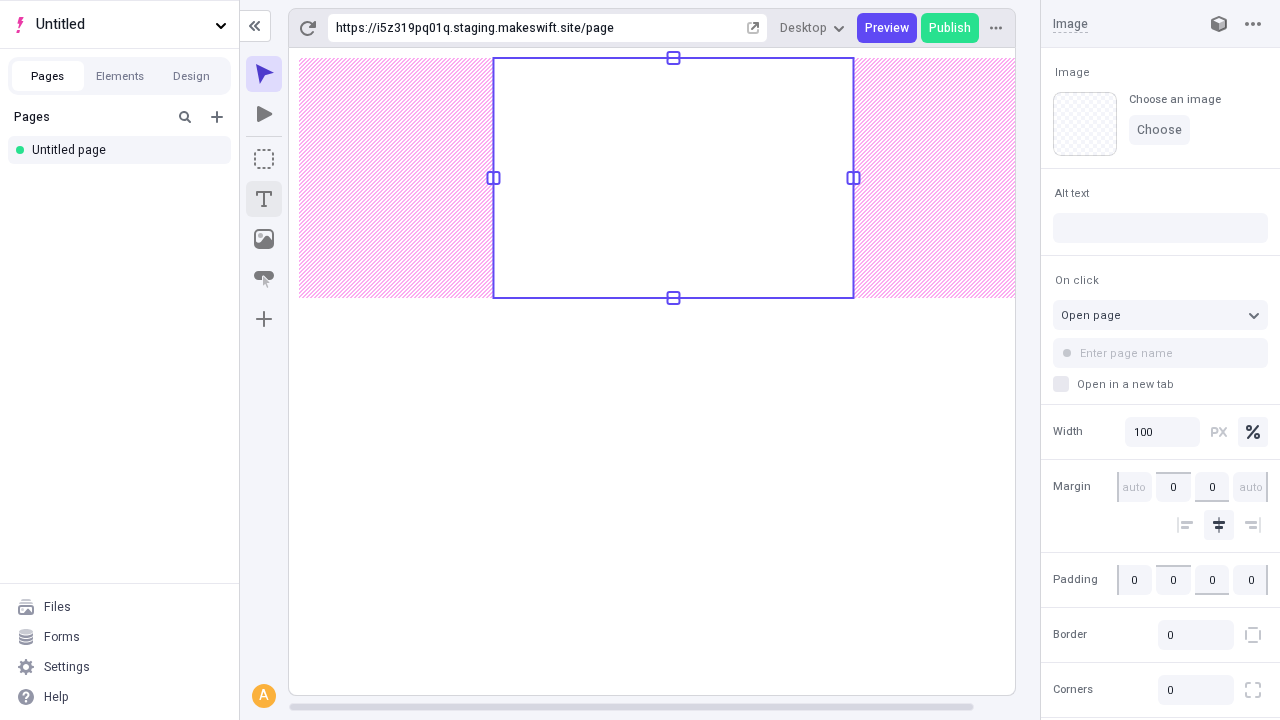 click 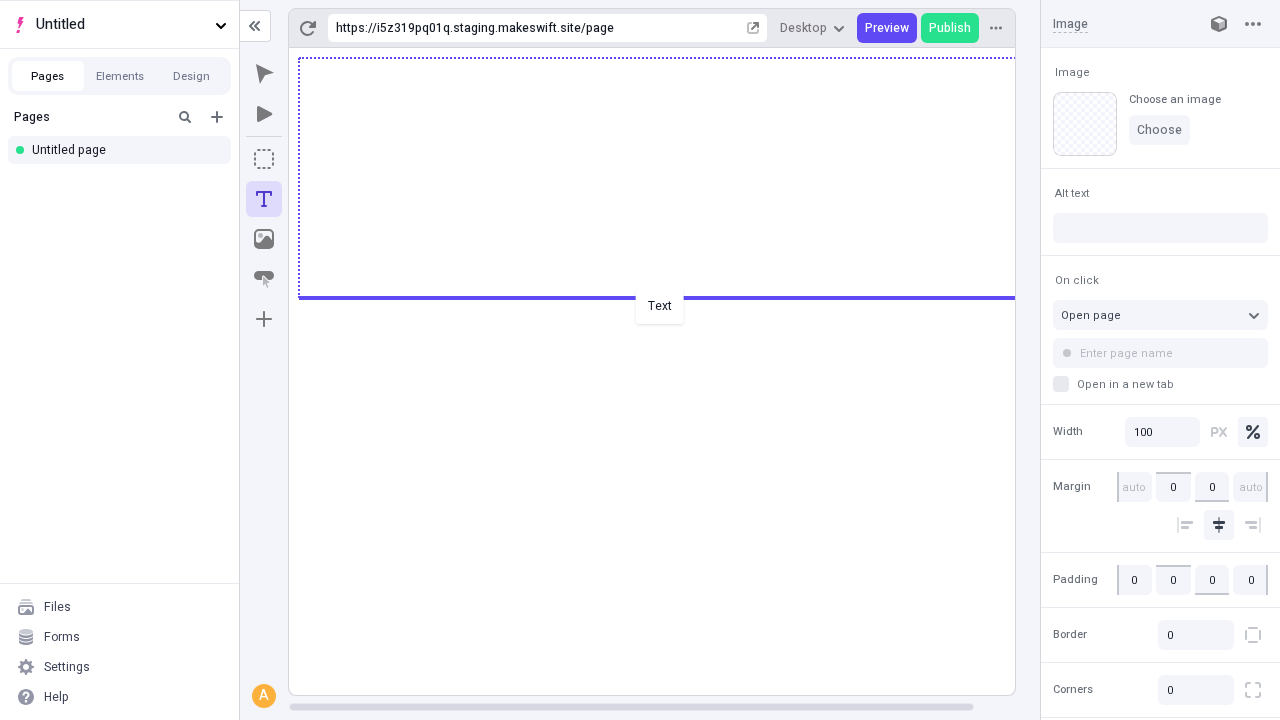 click on "Text" at bounding box center [640, 360] 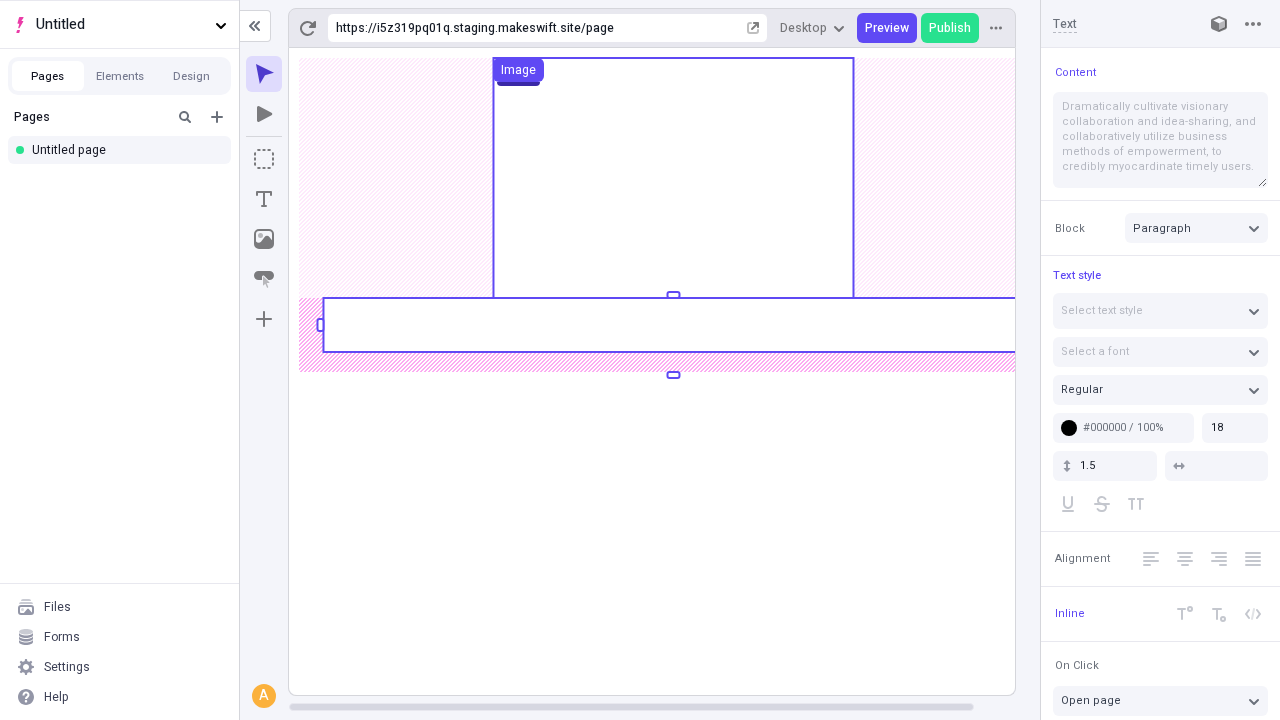 click 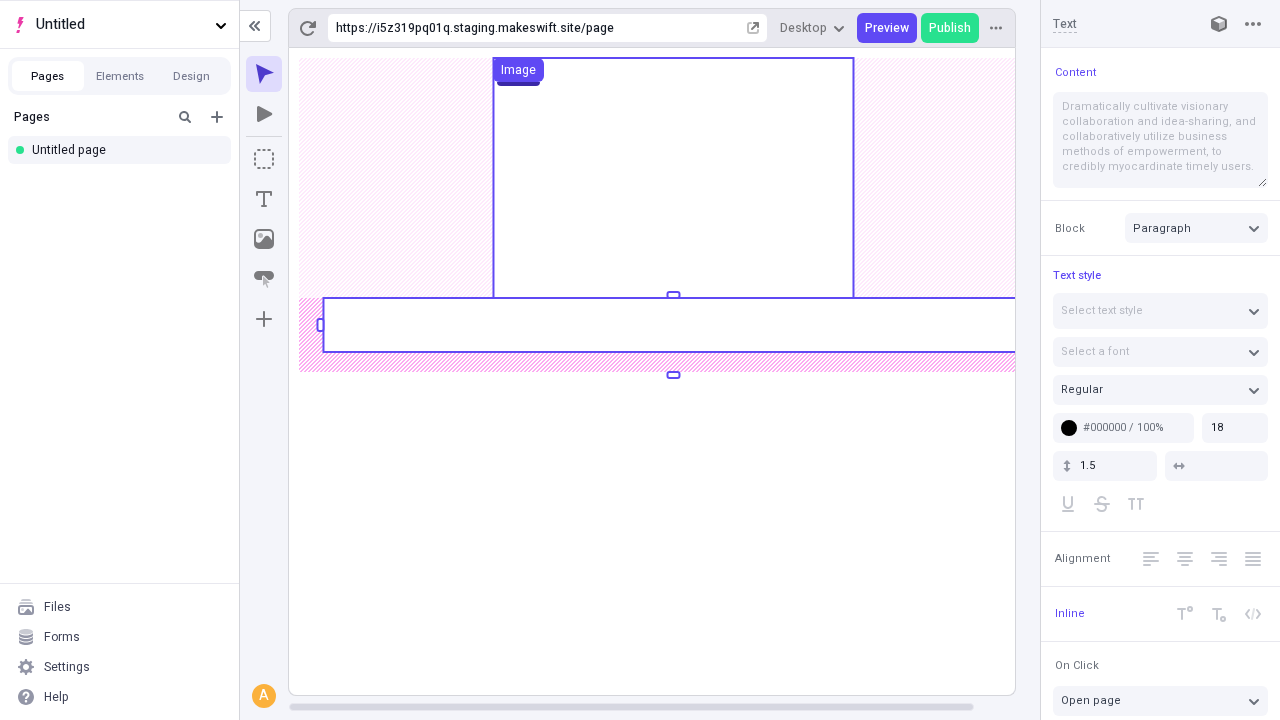 click 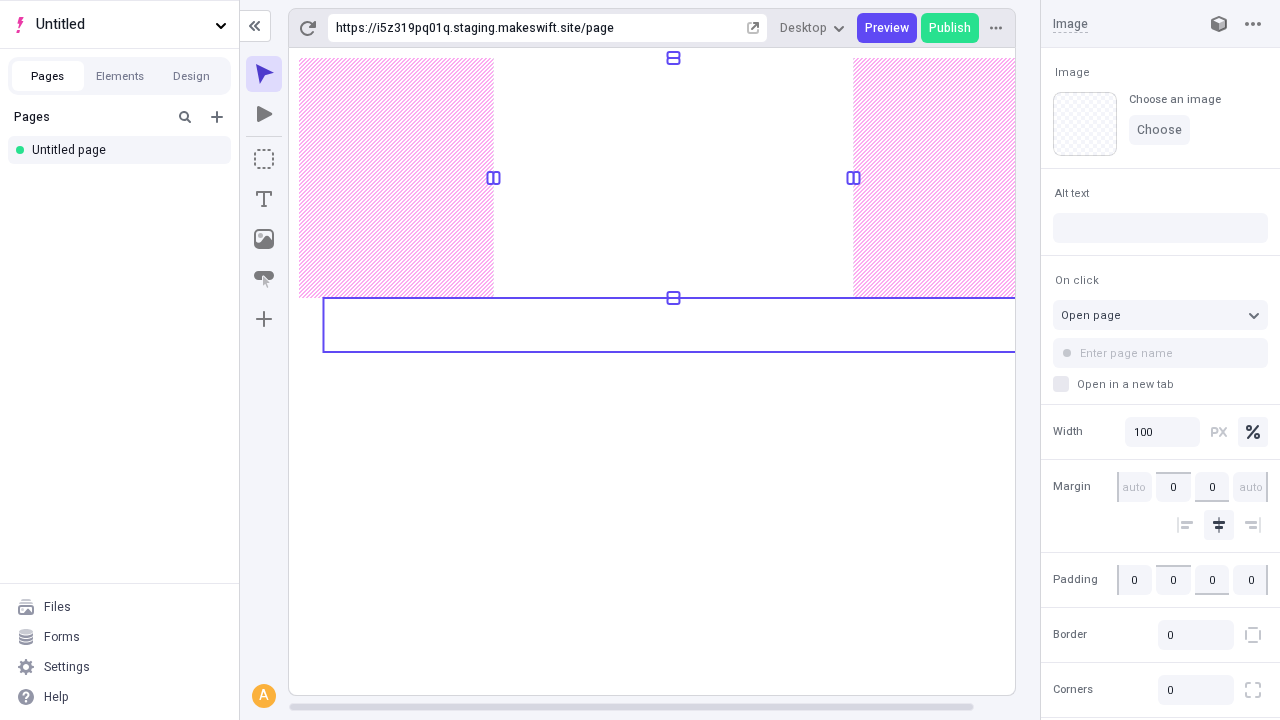 click 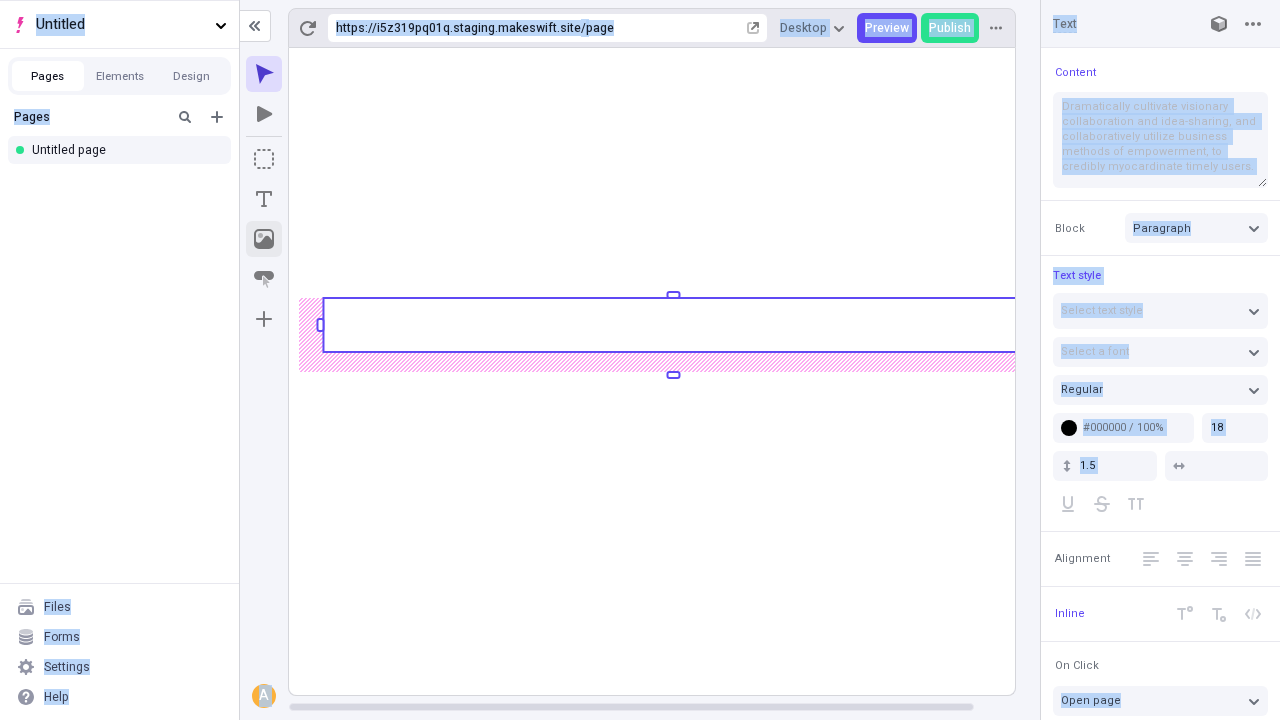 click 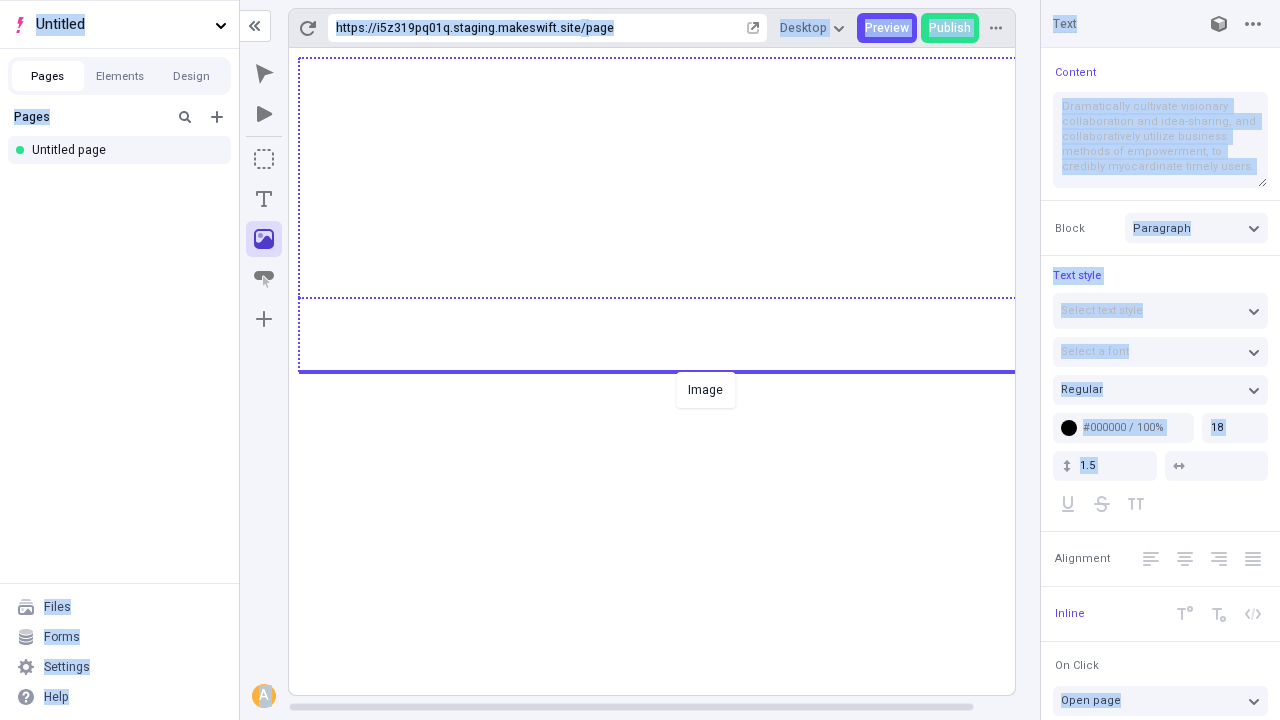 click on "Image" at bounding box center [640, 360] 